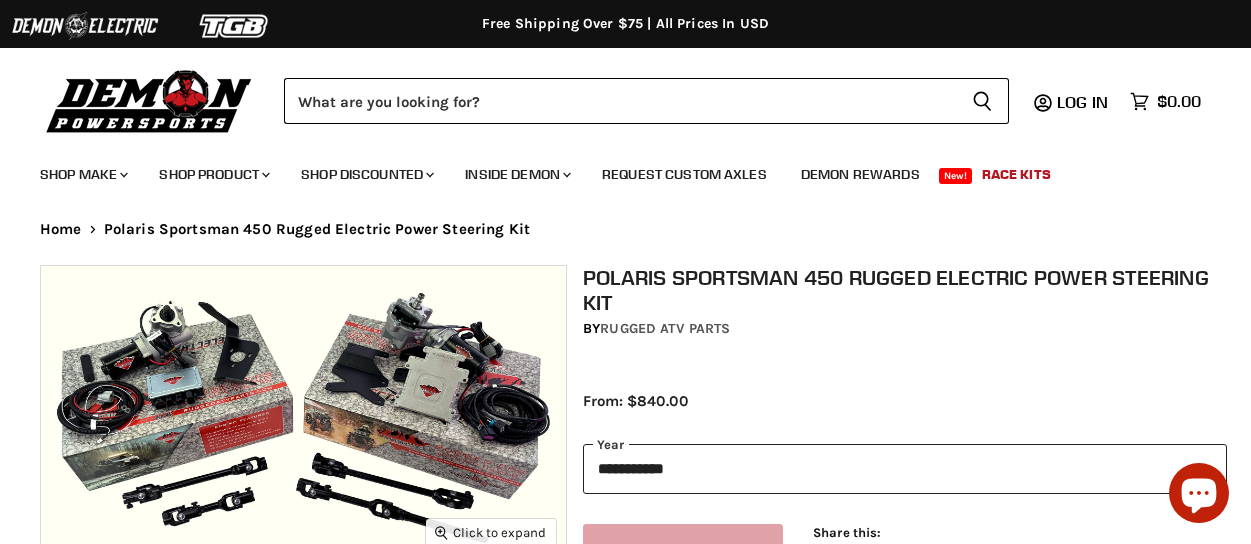 select on "******" 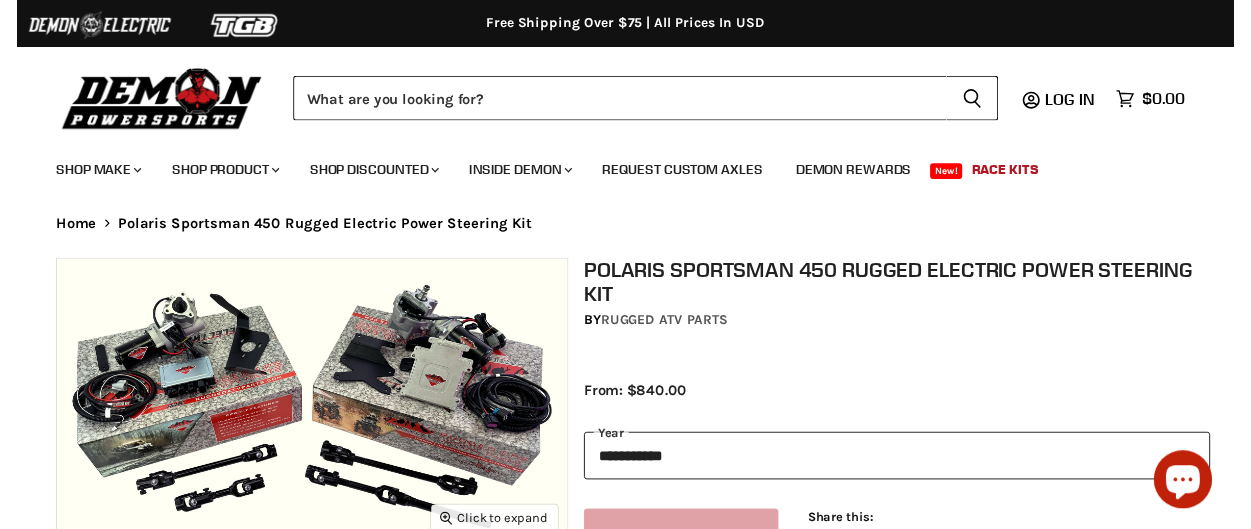 scroll, scrollTop: 0, scrollLeft: 0, axis: both 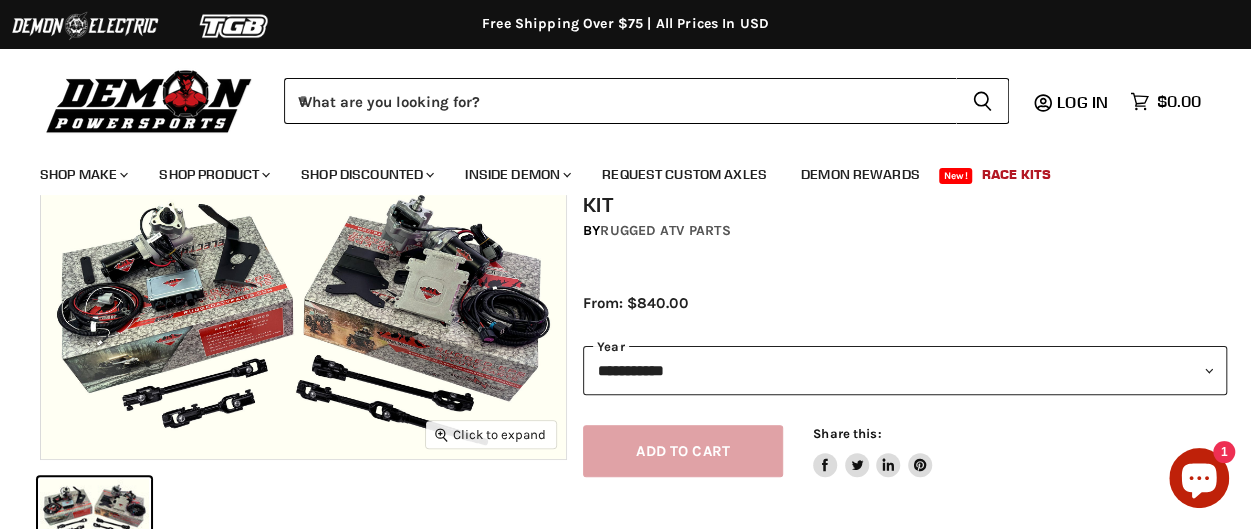 click on "**********" at bounding box center (905, 370) 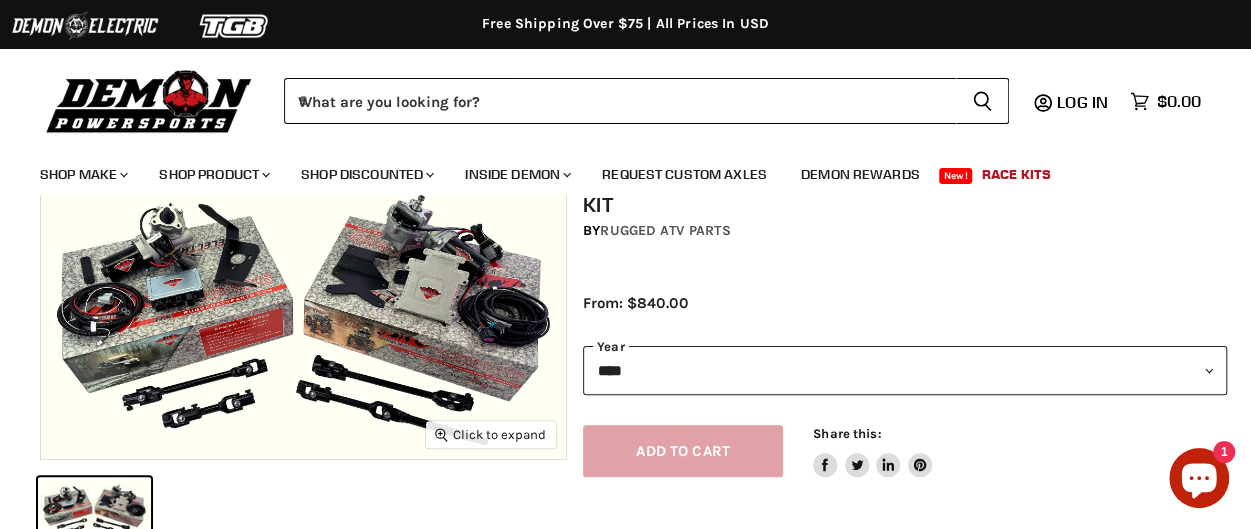 click on "**********" at bounding box center (905, 370) 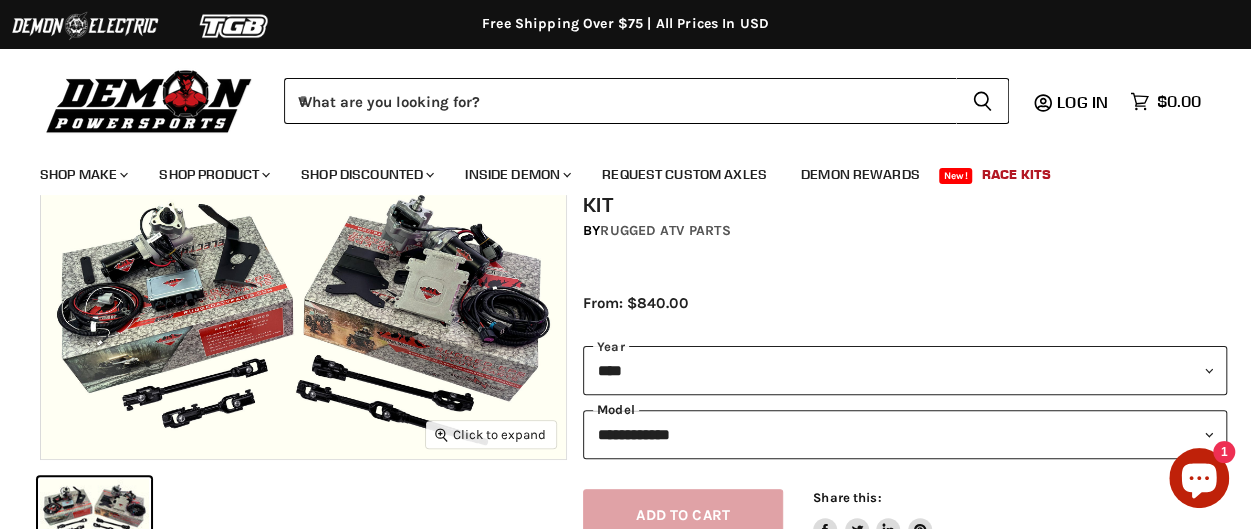 click on "**********" at bounding box center [905, 434] 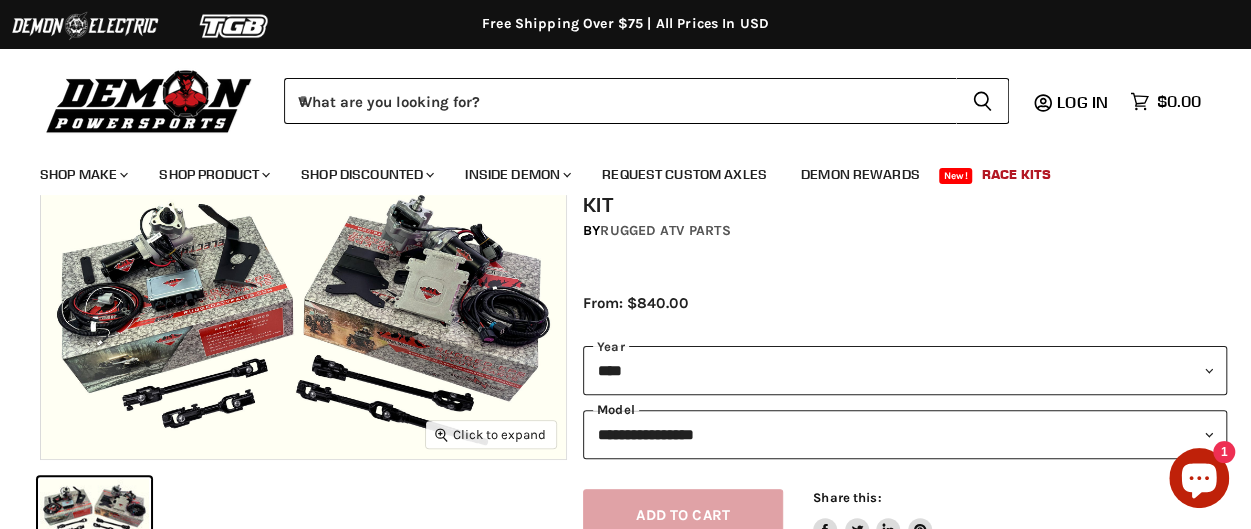 click on "**********" at bounding box center [905, 434] 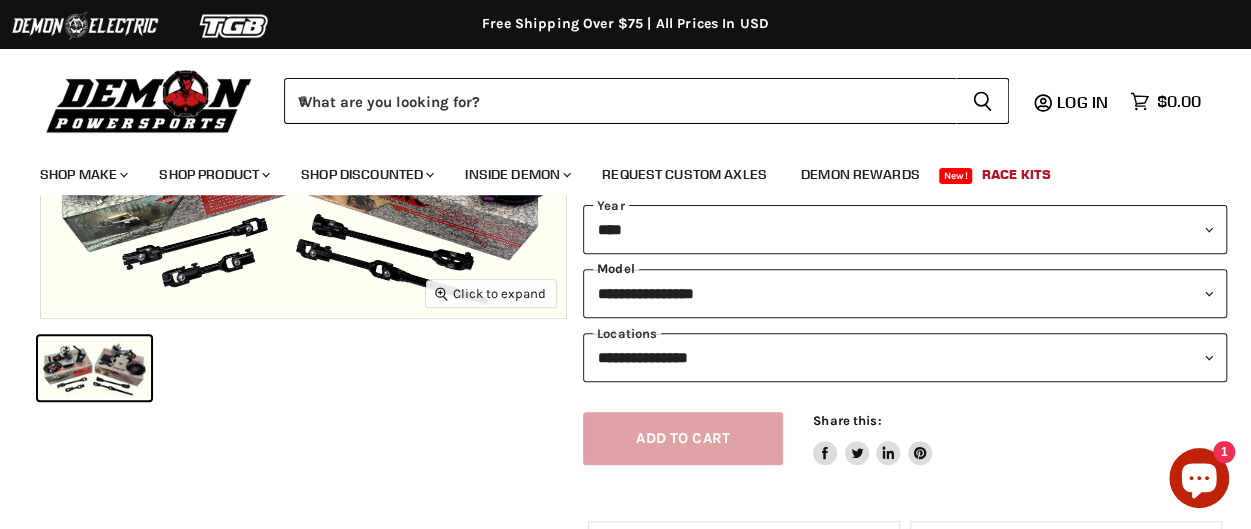 scroll, scrollTop: 242, scrollLeft: 0, axis: vertical 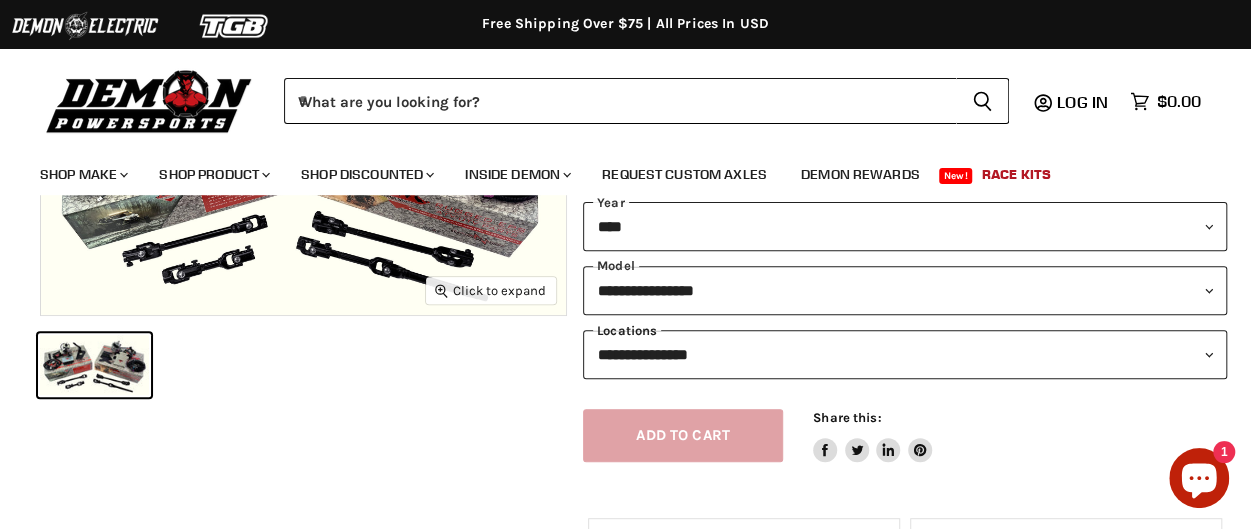 click on "**********" at bounding box center (905, 354) 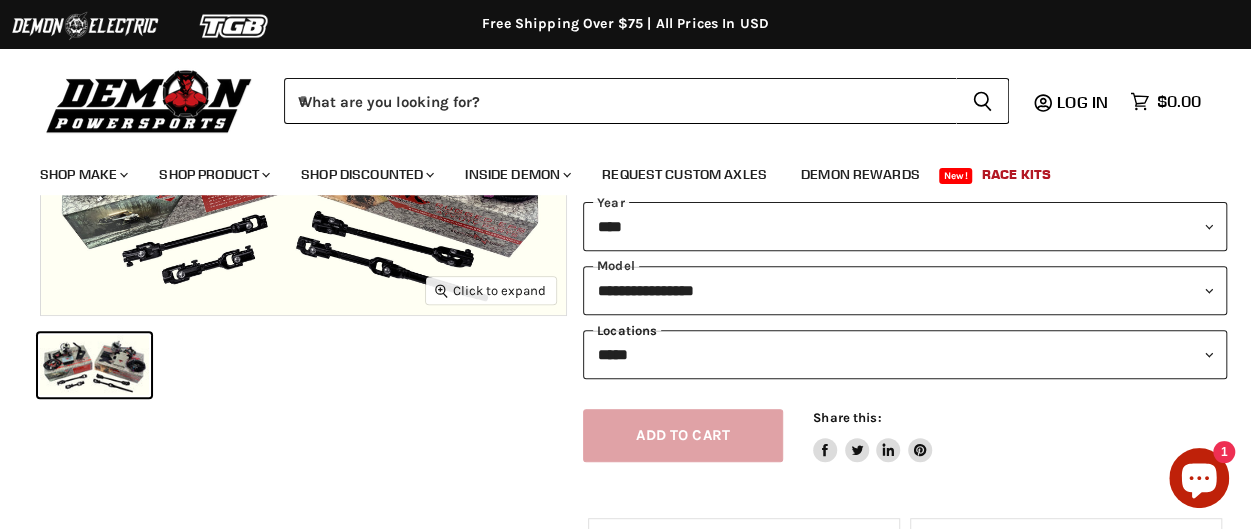 click on "**********" at bounding box center [905, 354] 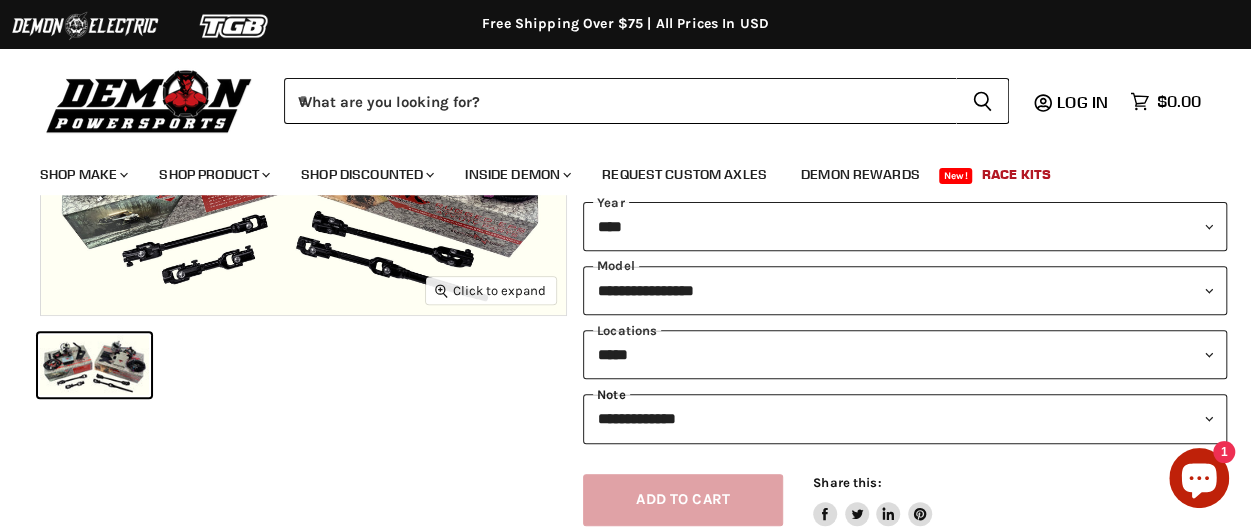 click on "**********" at bounding box center [905, 418] 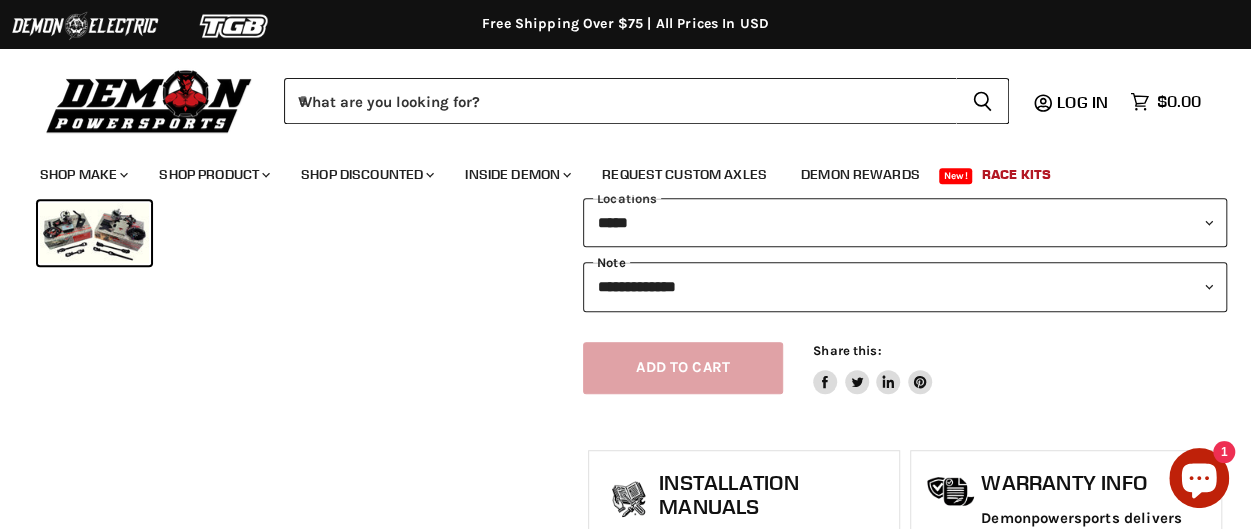 scroll, scrollTop: 336, scrollLeft: 0, axis: vertical 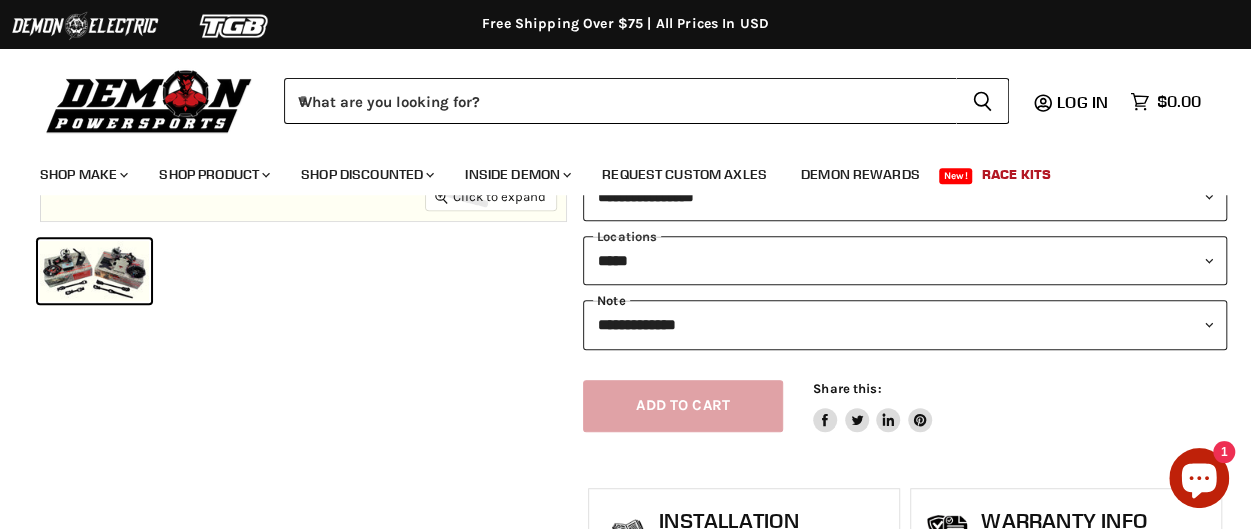click on "**********" at bounding box center [905, 324] 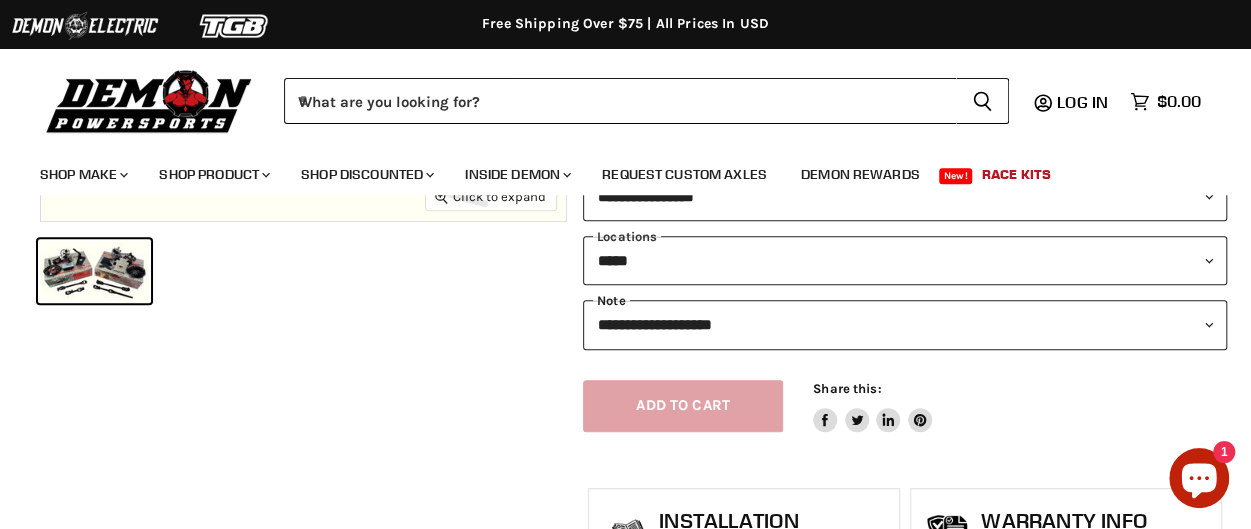 click on "**********" at bounding box center (905, 324) 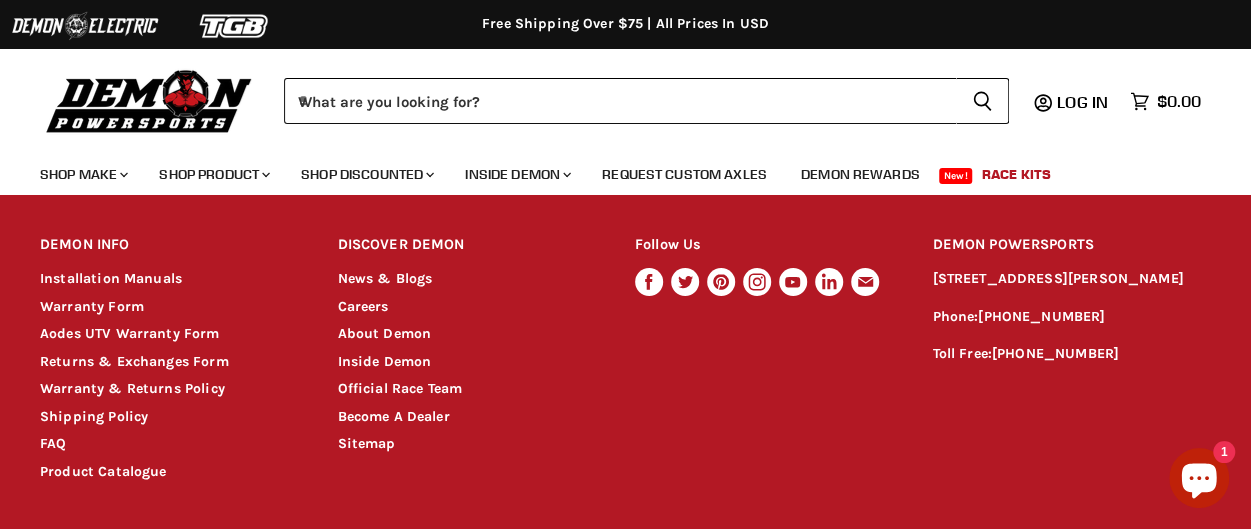 scroll, scrollTop: 3388, scrollLeft: 0, axis: vertical 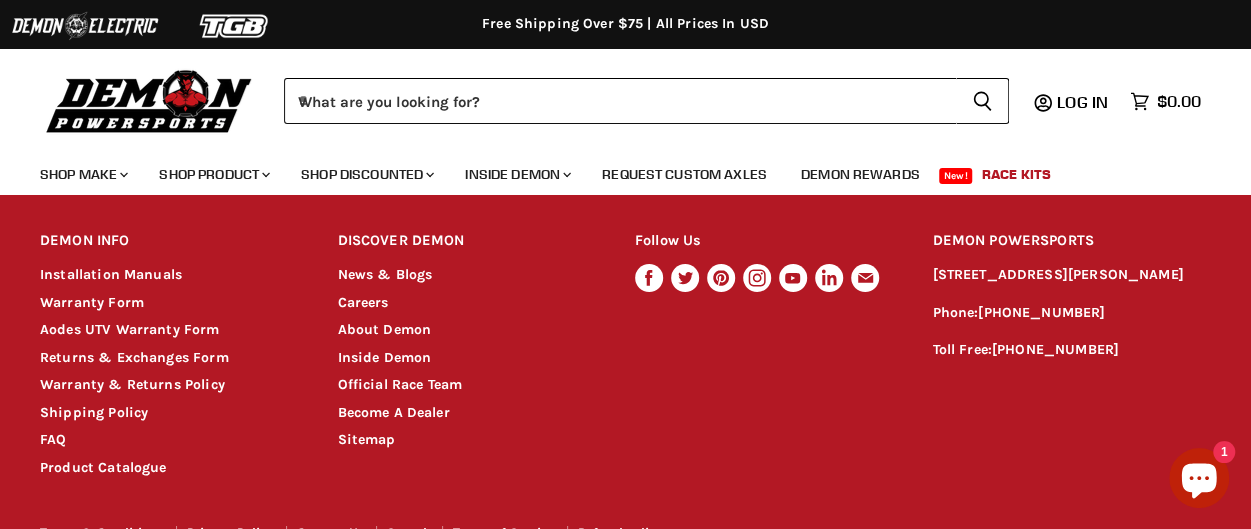 click on "News & Blogs
Careers
About Demon
Inside Demon
Official Race Team
Become A Dealer
Sitemap" at bounding box center (467, 358) 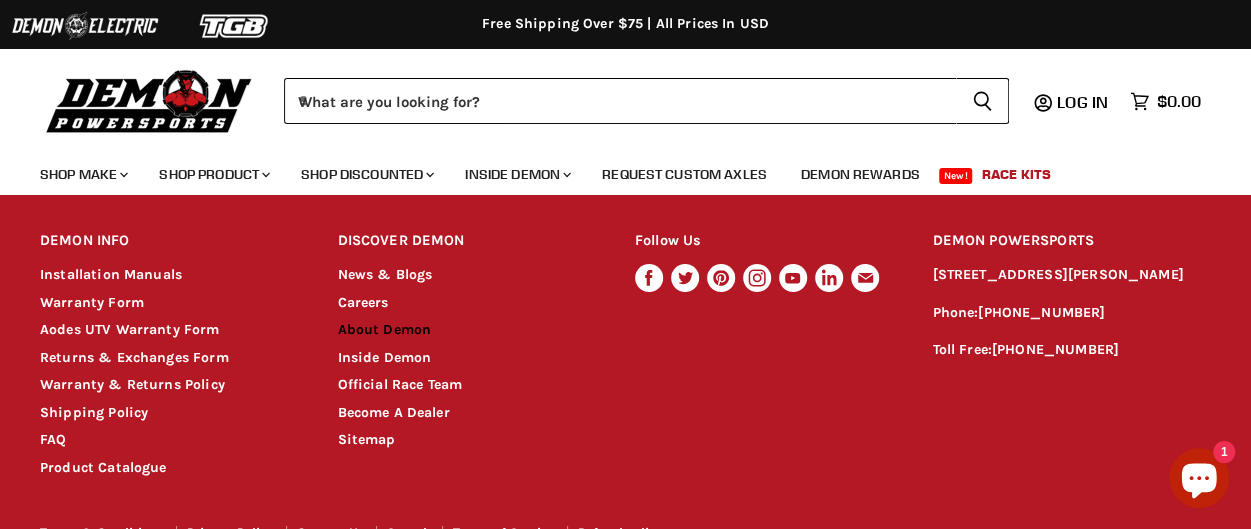 click on "About Demon" at bounding box center (384, 329) 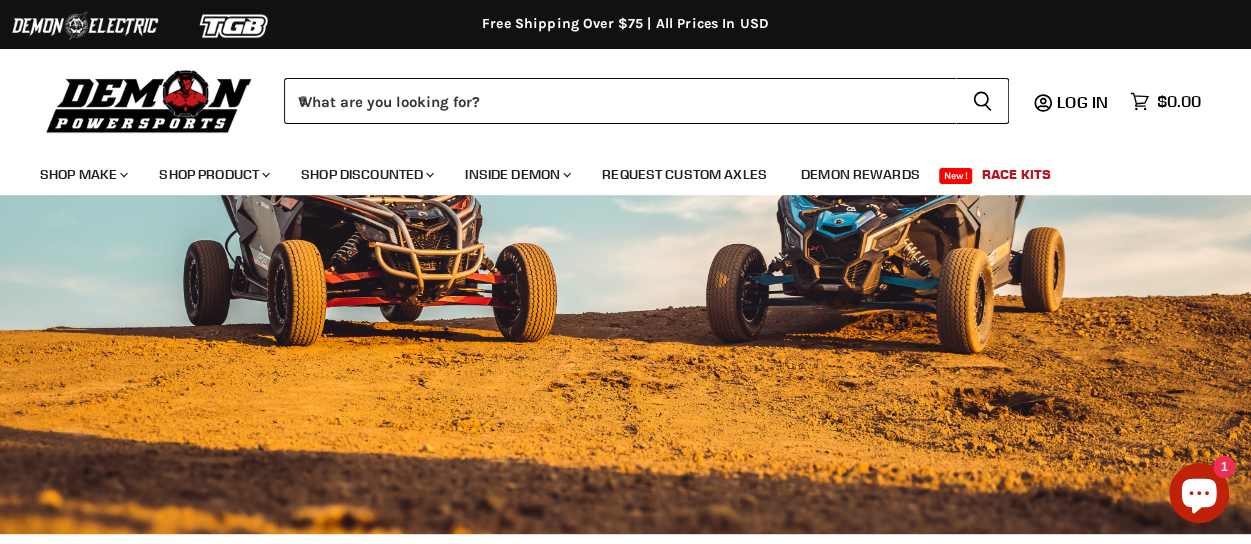 scroll, scrollTop: 0, scrollLeft: 0, axis: both 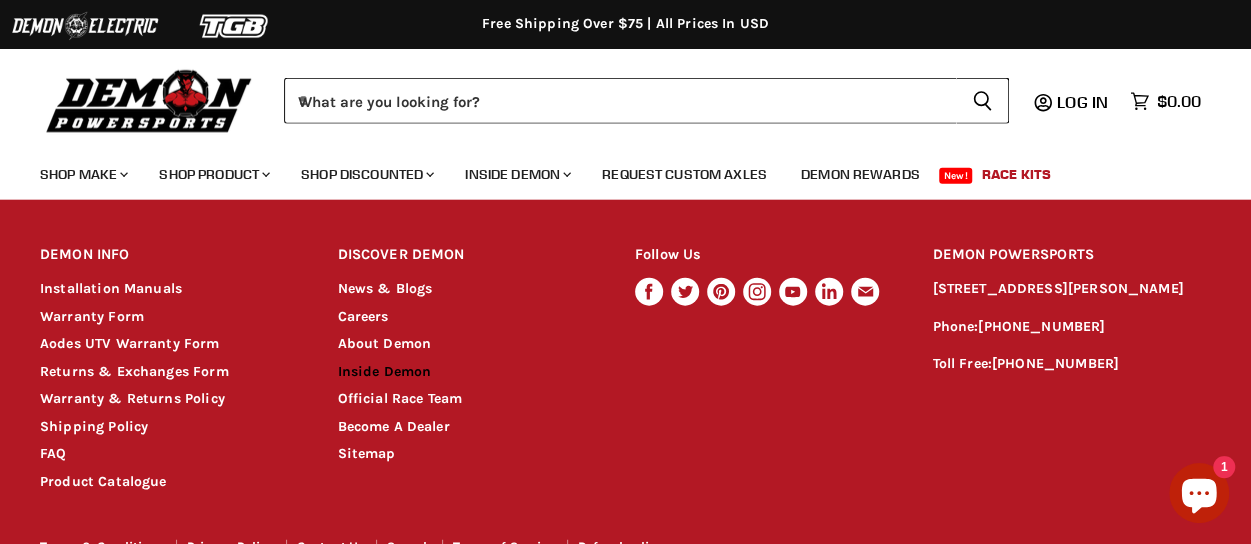click on "Inside Demon" at bounding box center [384, 371] 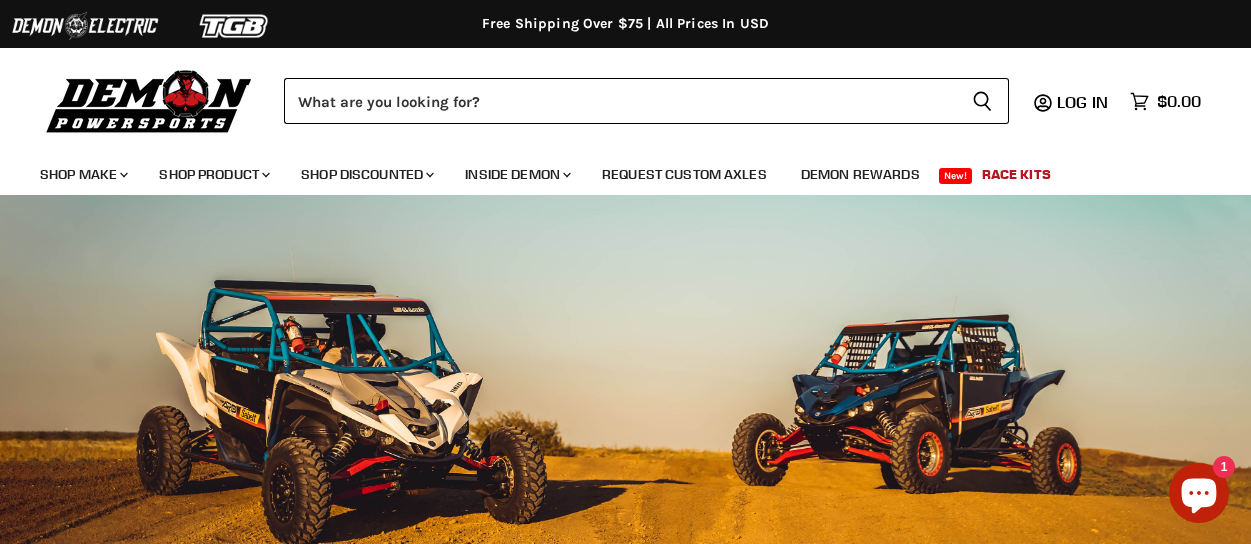 scroll, scrollTop: 0, scrollLeft: 0, axis: both 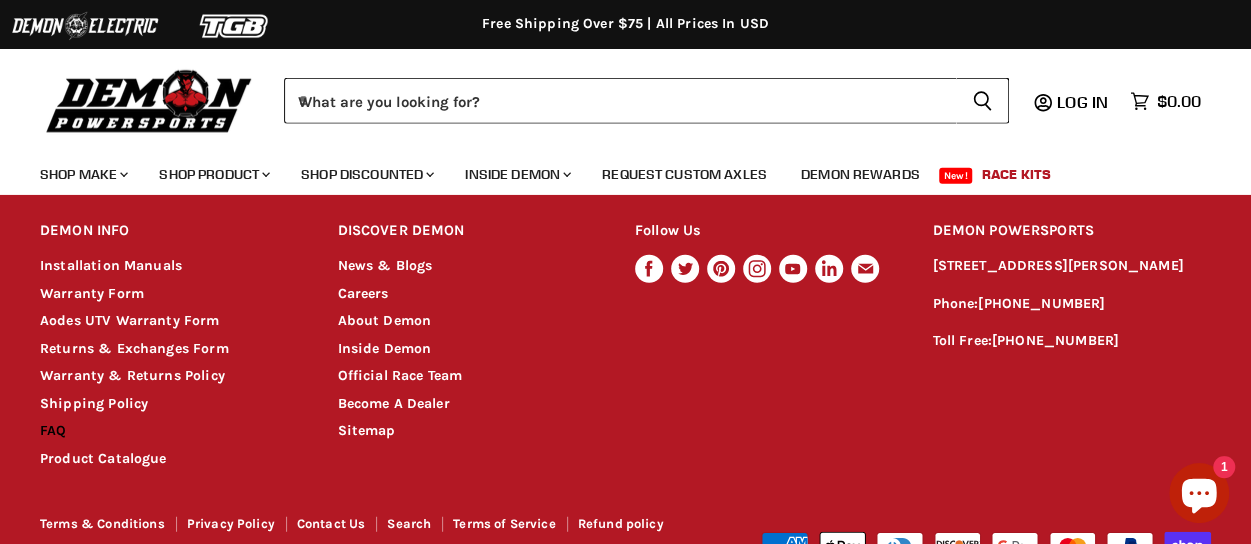 click on "FAQ" at bounding box center (53, 430) 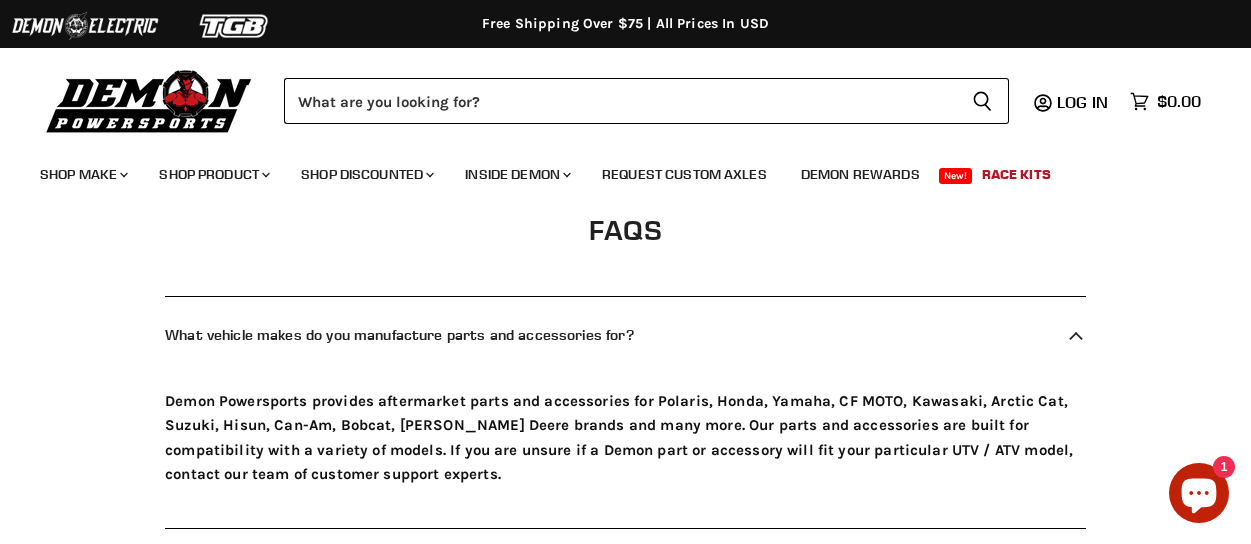 scroll, scrollTop: 0, scrollLeft: 0, axis: both 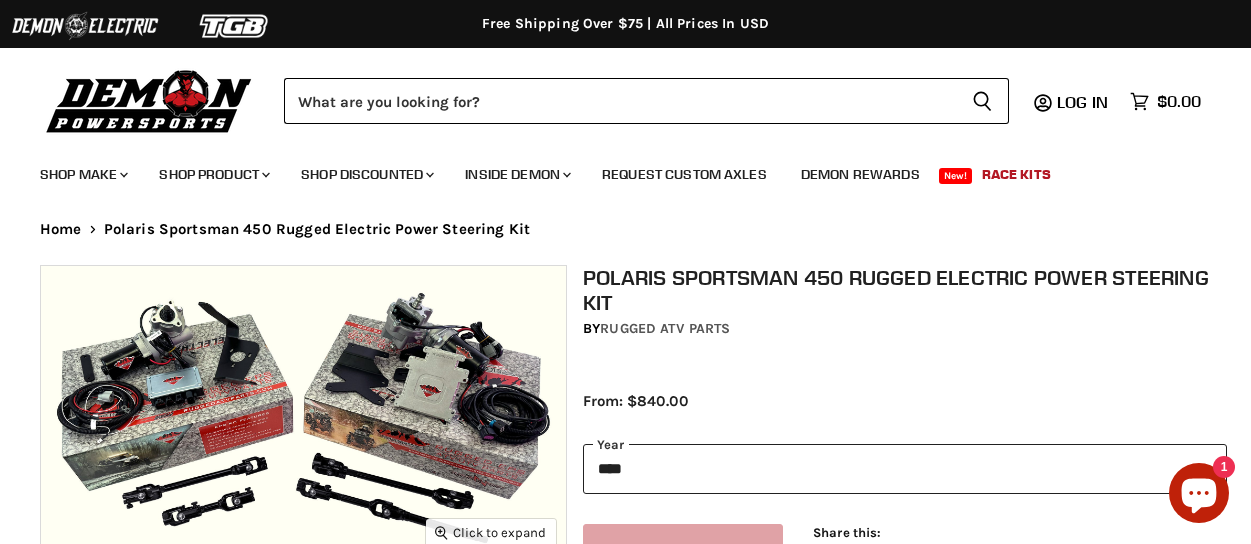 select on "****" 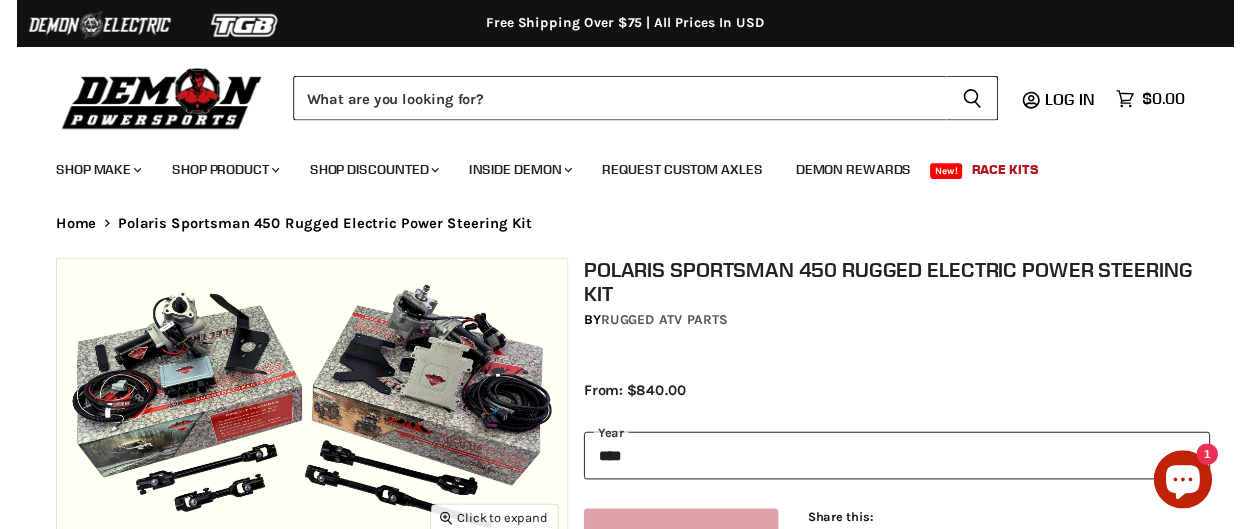scroll, scrollTop: 0, scrollLeft: 0, axis: both 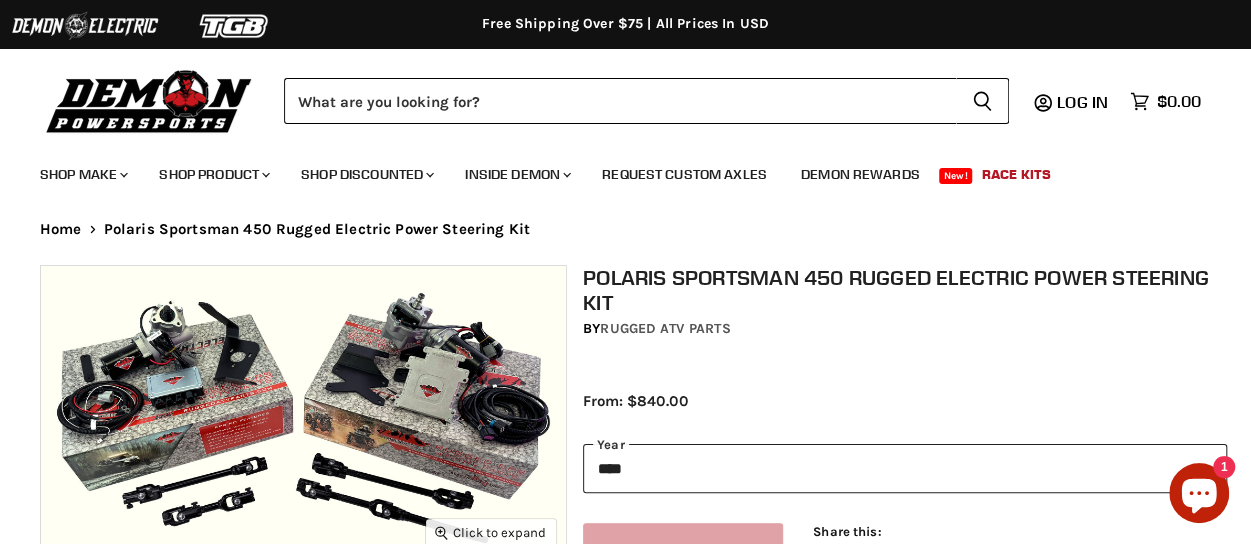 select on "******" 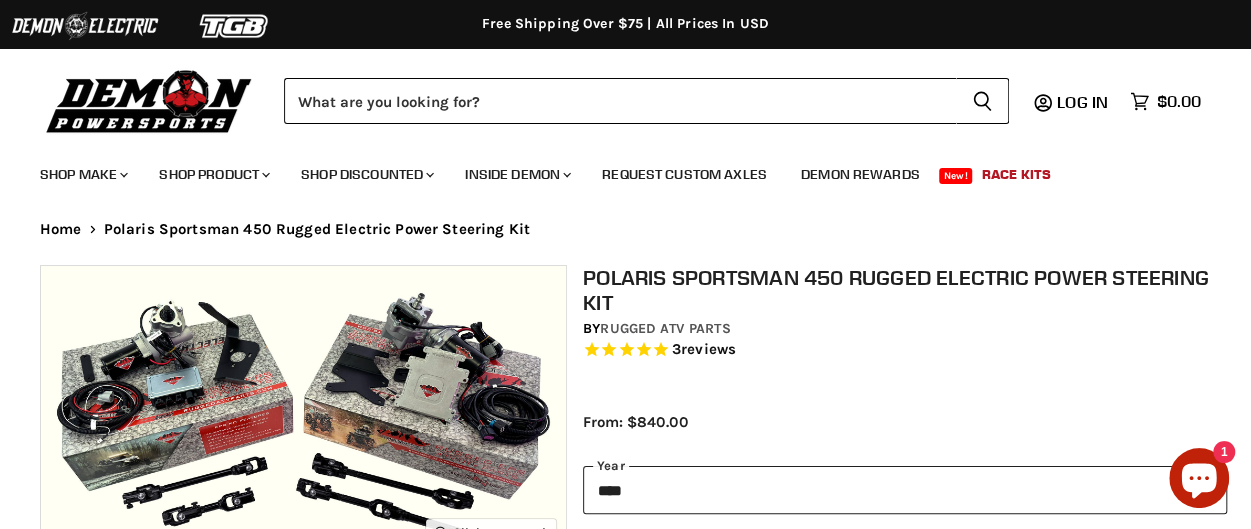 scroll, scrollTop: 0, scrollLeft: 0, axis: both 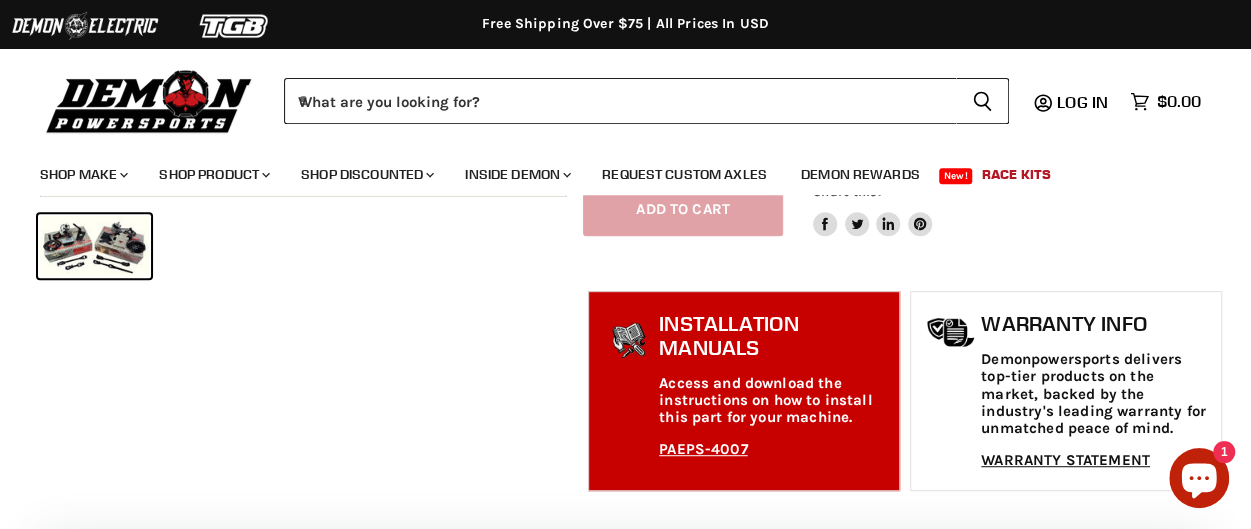 click on "Access and download the instructions on how to install this part for your machine." at bounding box center [774, 401] 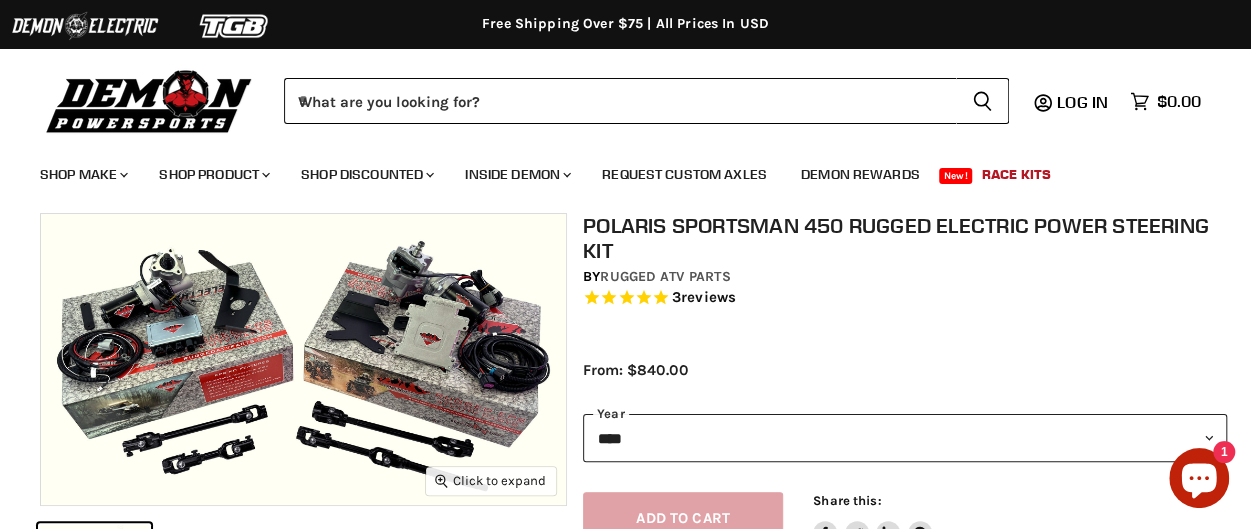 scroll, scrollTop: 0, scrollLeft: 0, axis: both 